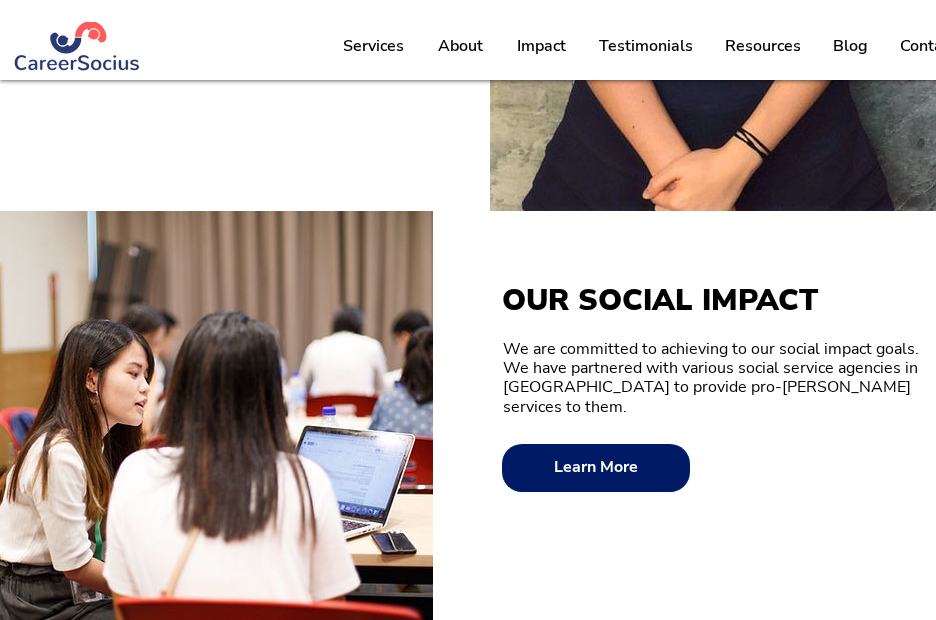 scroll, scrollTop: 1000, scrollLeft: 0, axis: vertical 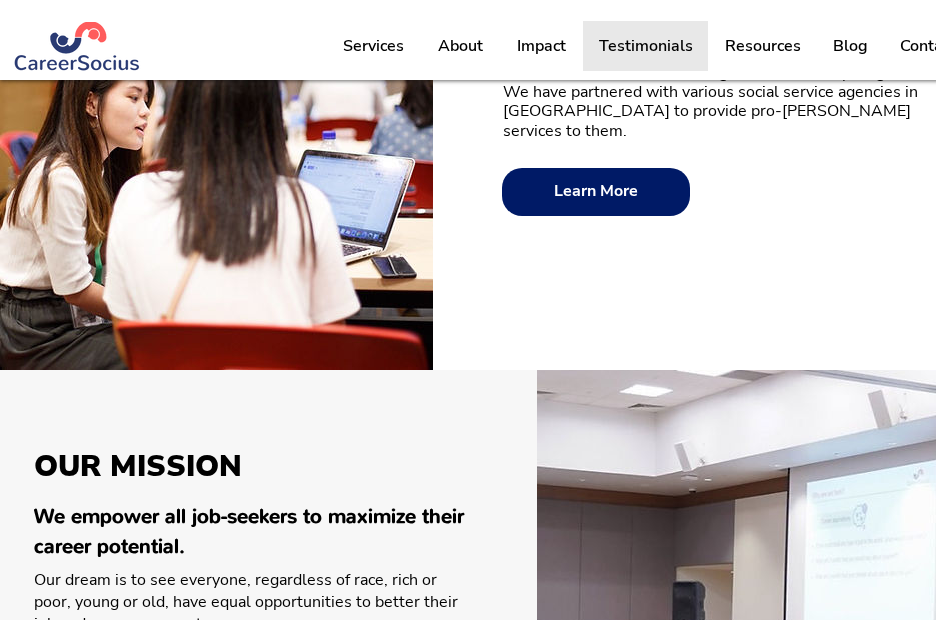 click on "Testimonials" at bounding box center [646, 46] 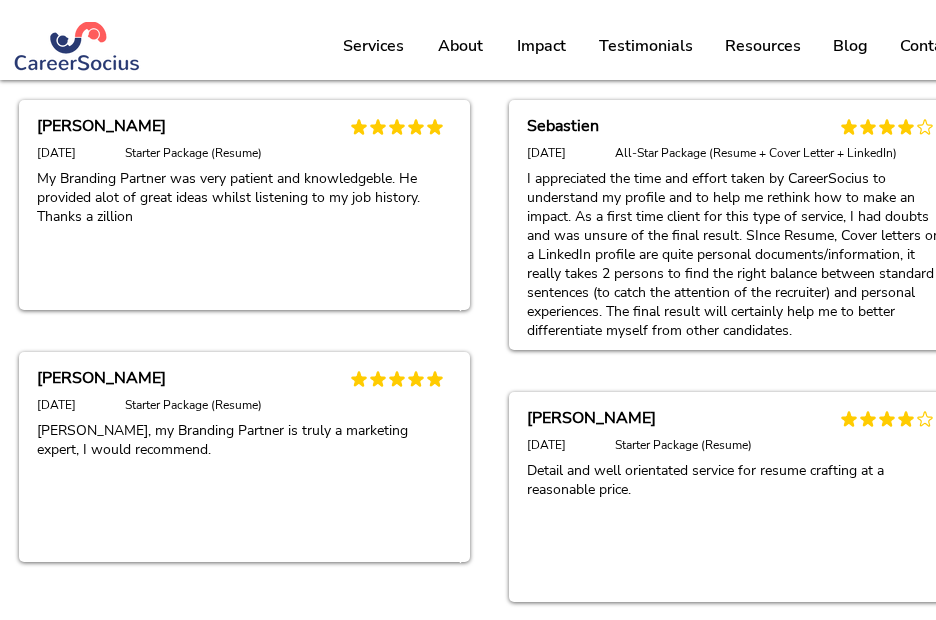 scroll, scrollTop: 800, scrollLeft: 0, axis: vertical 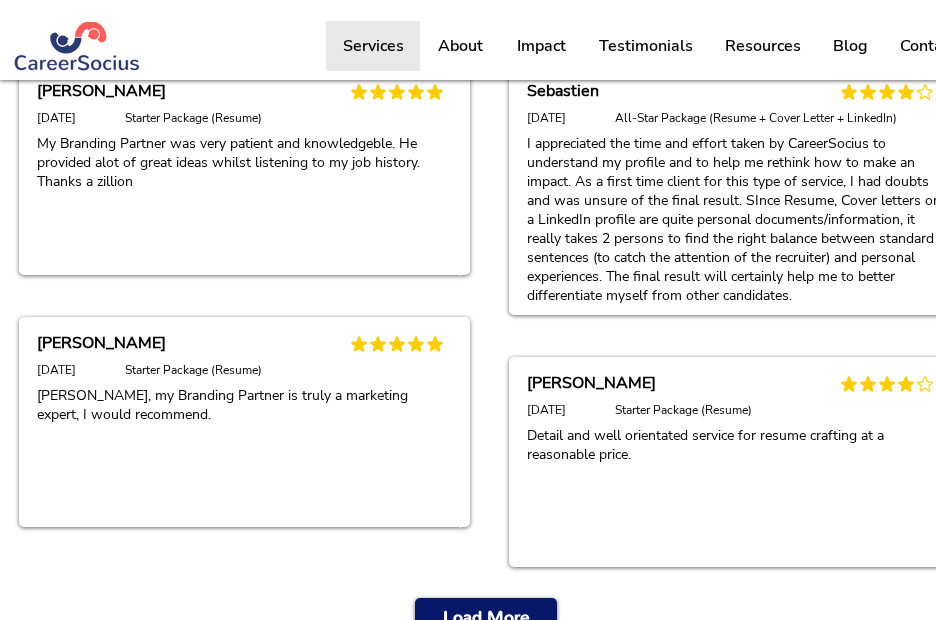 click on "Services" at bounding box center (373, 46) 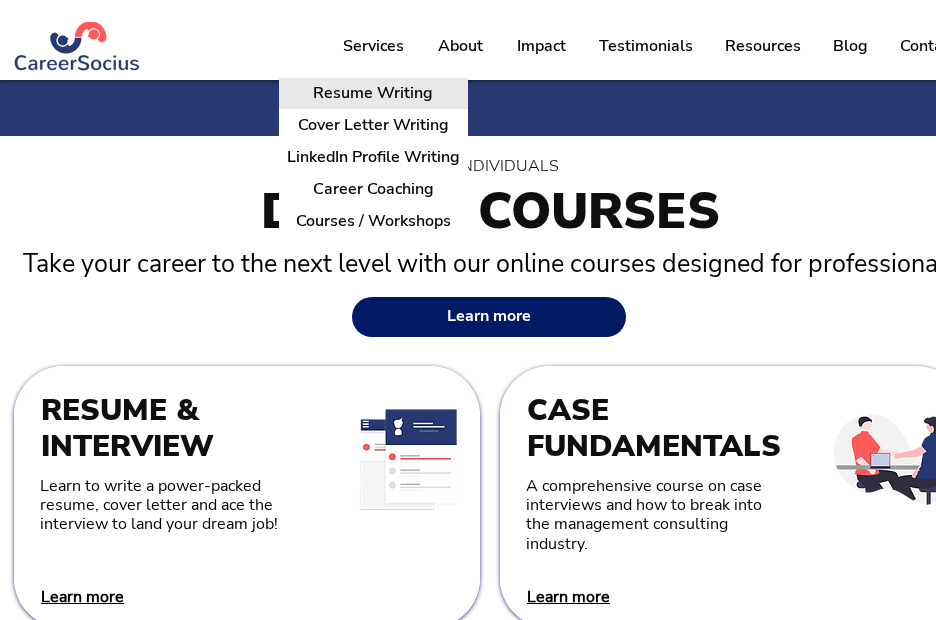 scroll, scrollTop: 0, scrollLeft: 0, axis: both 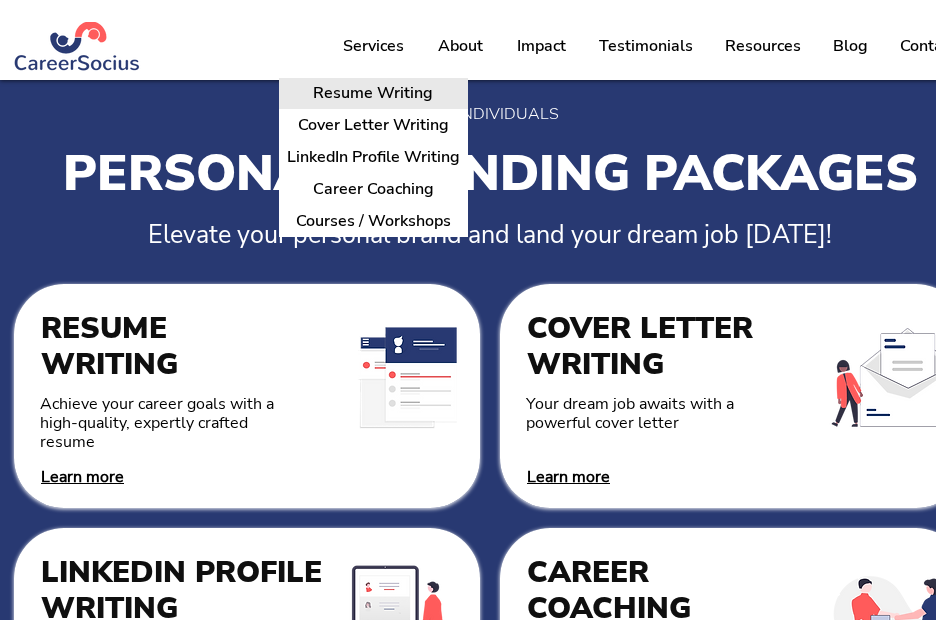 click on "Resume Writing" at bounding box center [373, 93] 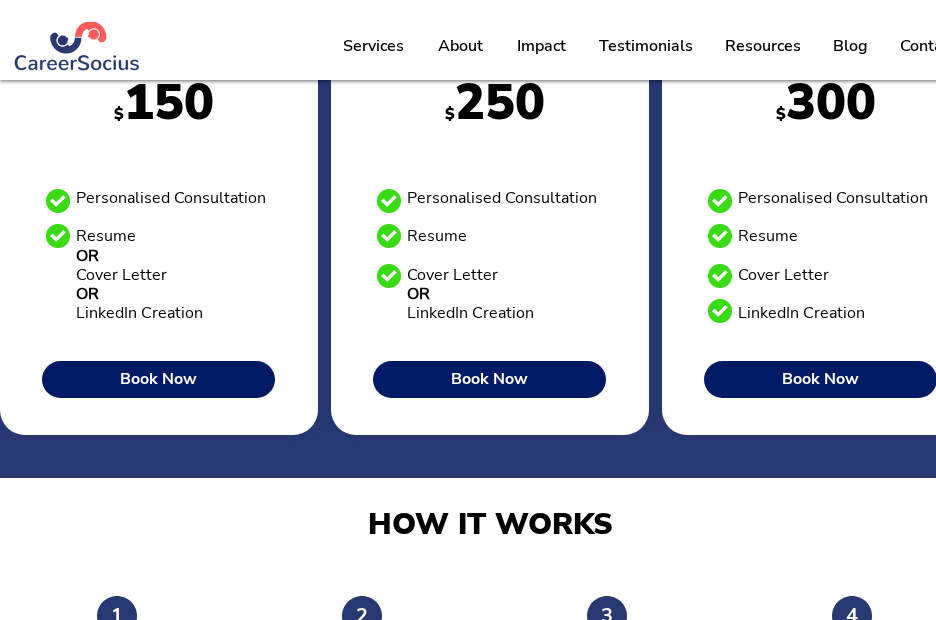 scroll, scrollTop: 1100, scrollLeft: 0, axis: vertical 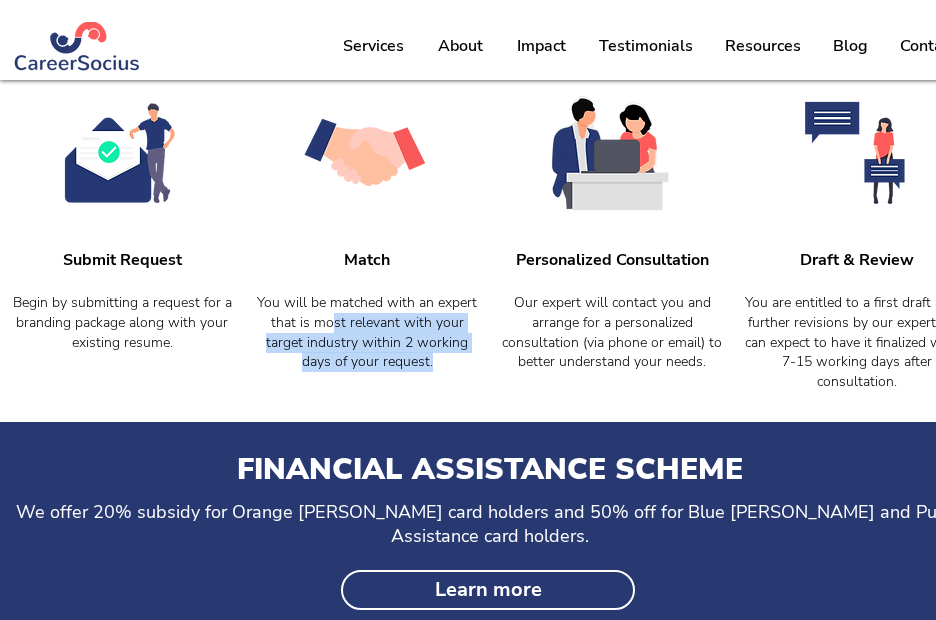drag, startPoint x: 315, startPoint y: 322, endPoint x: 414, endPoint y: 365, distance: 107.935165 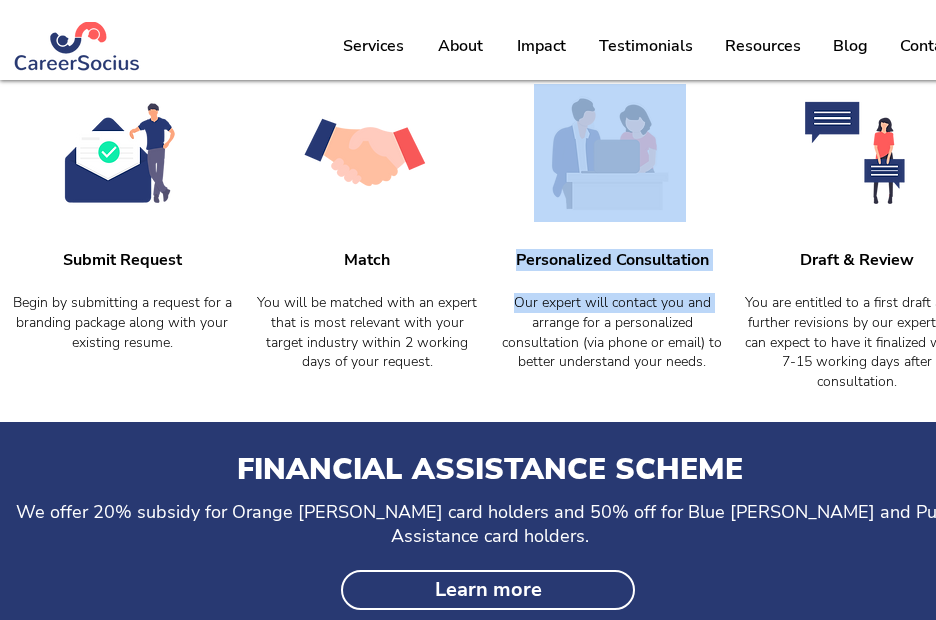 drag, startPoint x: 551, startPoint y: 339, endPoint x: 579, endPoint y: 376, distance: 46.400433 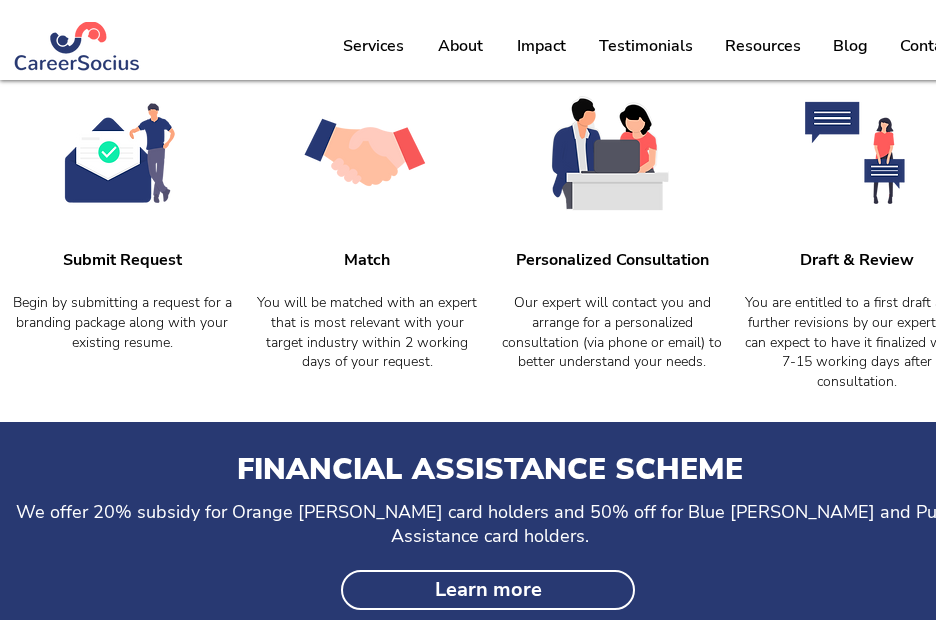 click on "Our expert will contact you and arrange for a personalized consultation (via phone or email) to better understand your needs." at bounding box center (612, 332) 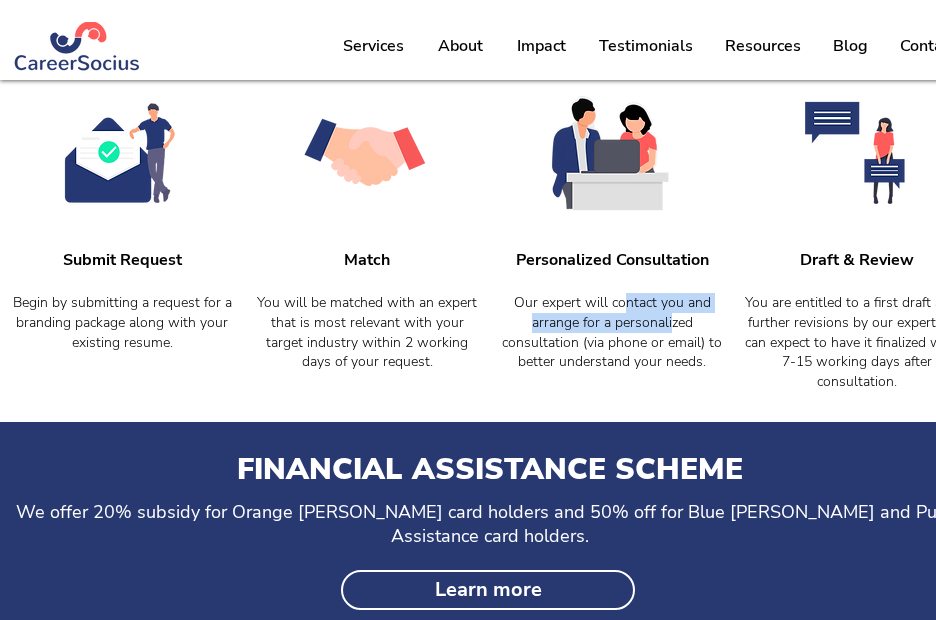 drag, startPoint x: 663, startPoint y: 317, endPoint x: 669, endPoint y: 330, distance: 14.3178215 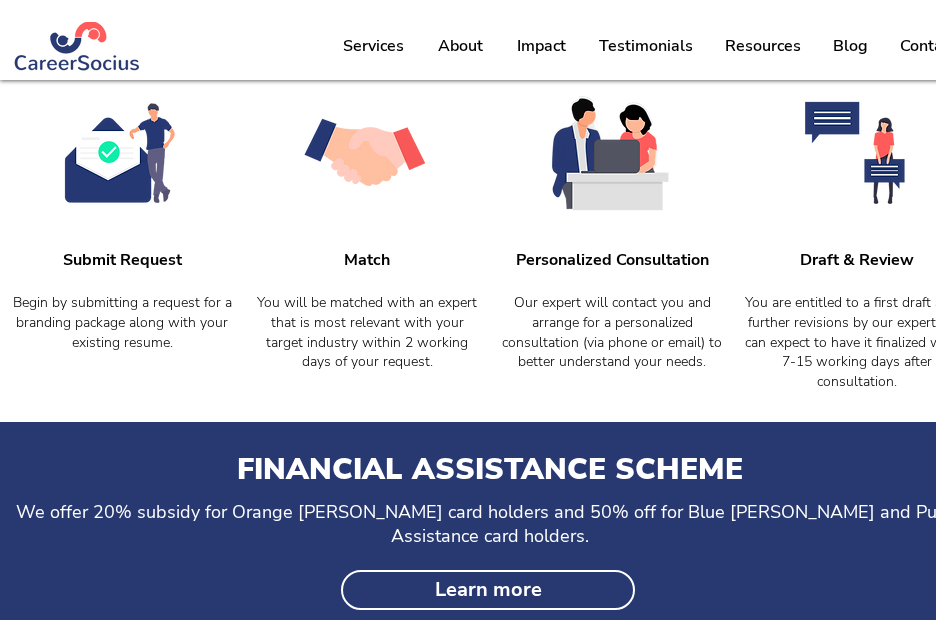 click on "Our expert will contact you and arrange for a personalized consultation (via phone or email) to better understand your needs." at bounding box center [612, 332] 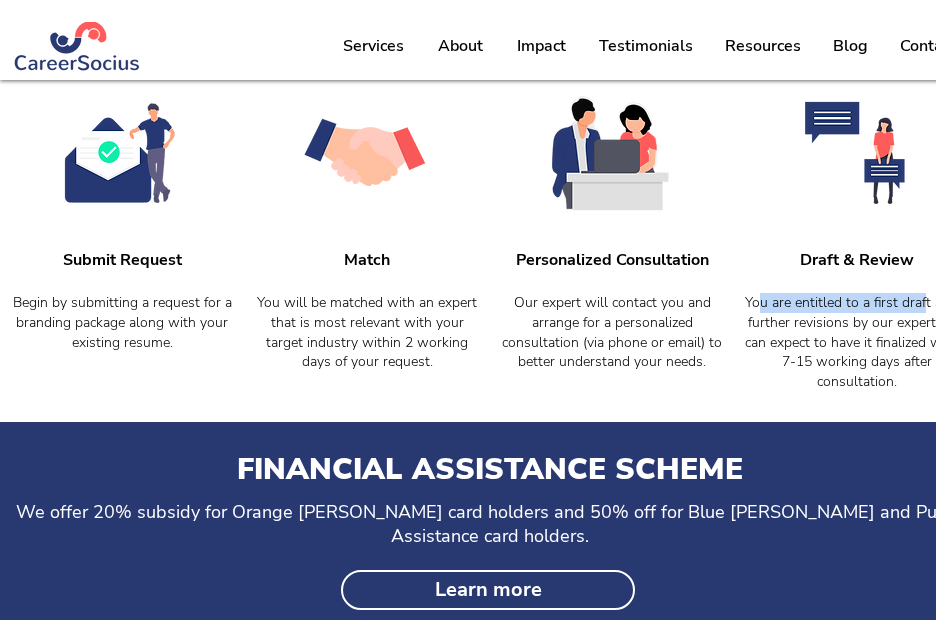 scroll, scrollTop: 1600, scrollLeft: 44, axis: both 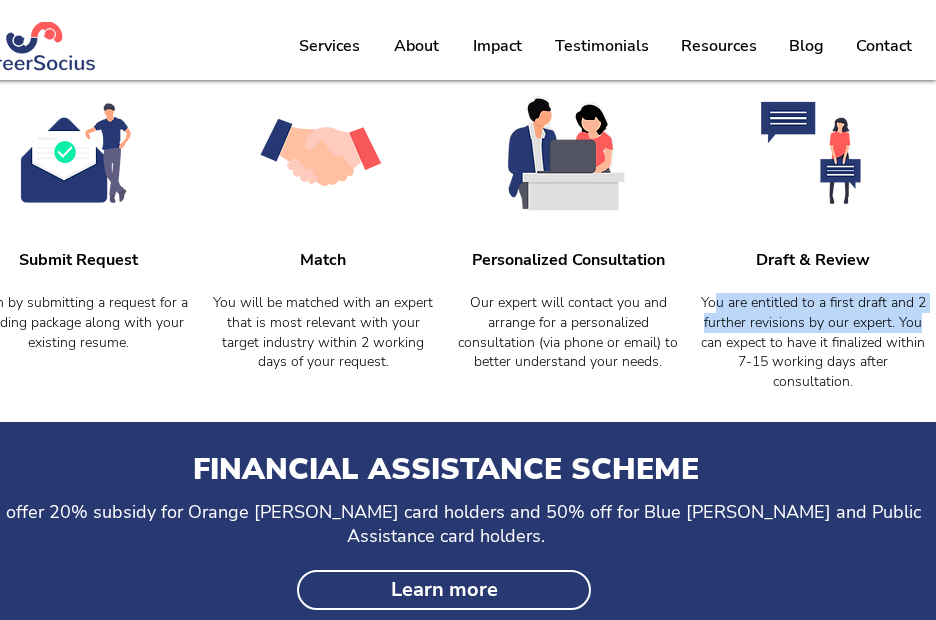 drag, startPoint x: 785, startPoint y: 309, endPoint x: 944, endPoint y: 314, distance: 159.0786 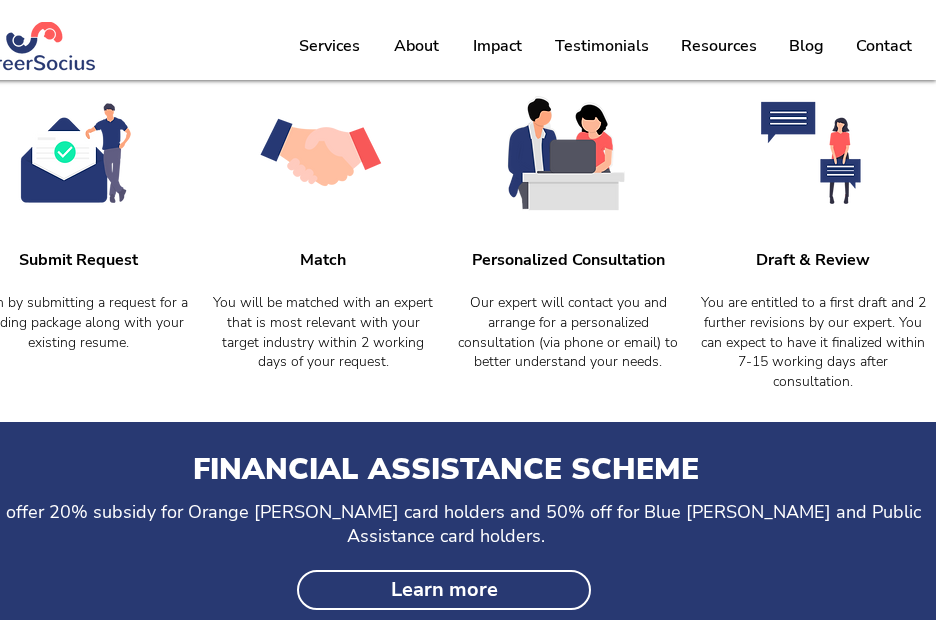 click on "You are entitled to a first draft and 2 further revisions by our expert. You can expect to have it finalized within 7-15 working days after consultation." at bounding box center (813, 341) 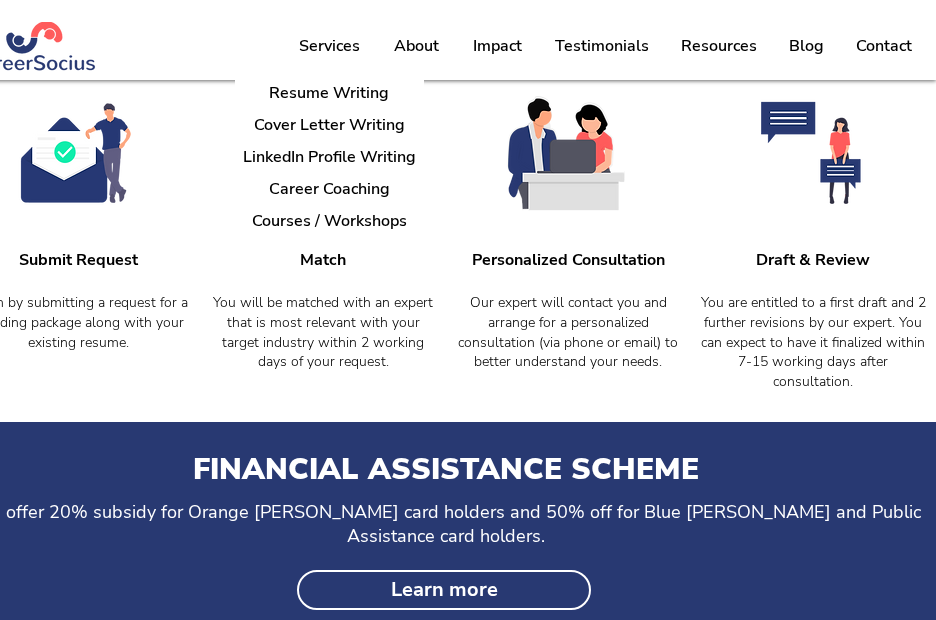 click on "You are entitled to a first draft and 2 further revisions by our expert. You can expect to have it finalized within 7-15 working days after consultation." at bounding box center (813, 341) 